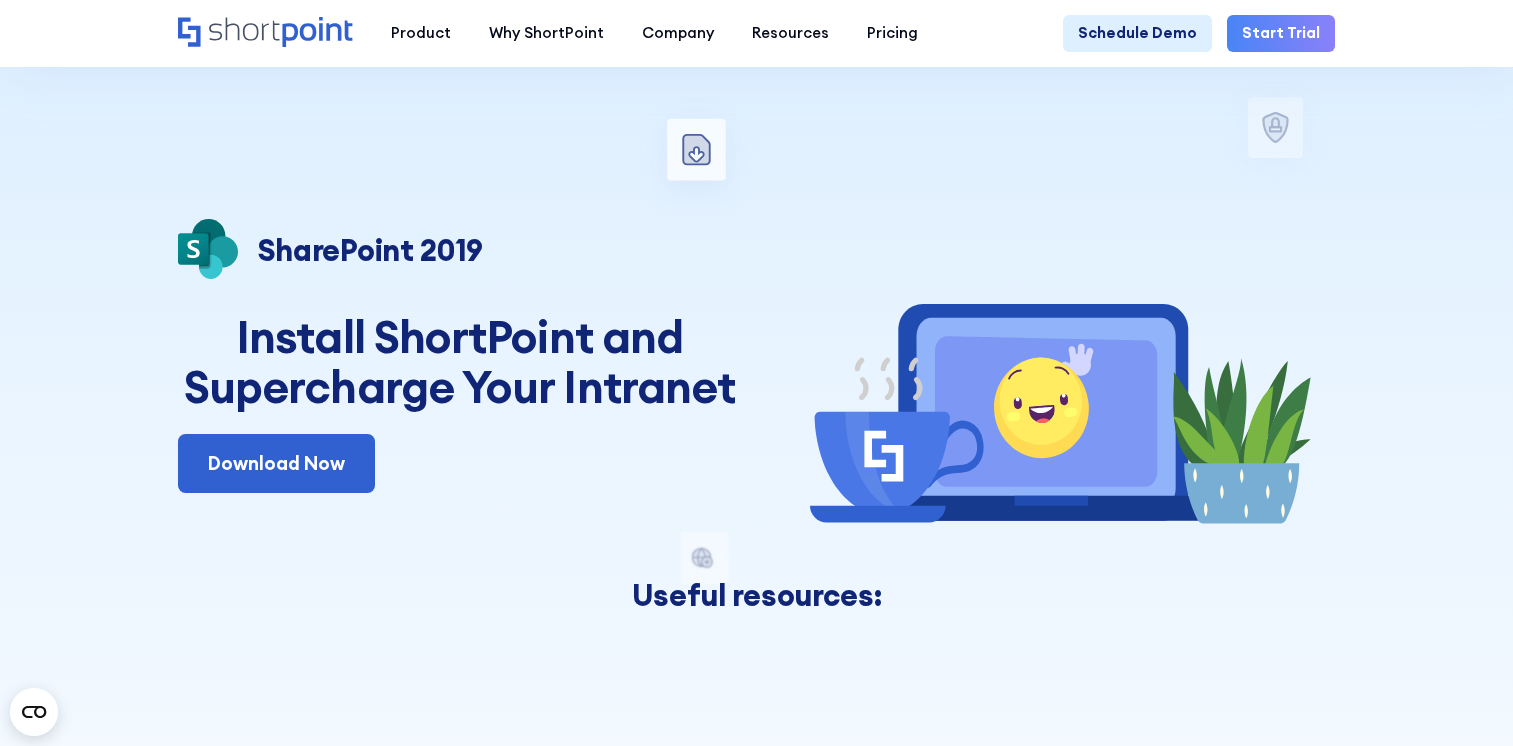 scroll, scrollTop: 2292, scrollLeft: 0, axis: vertical 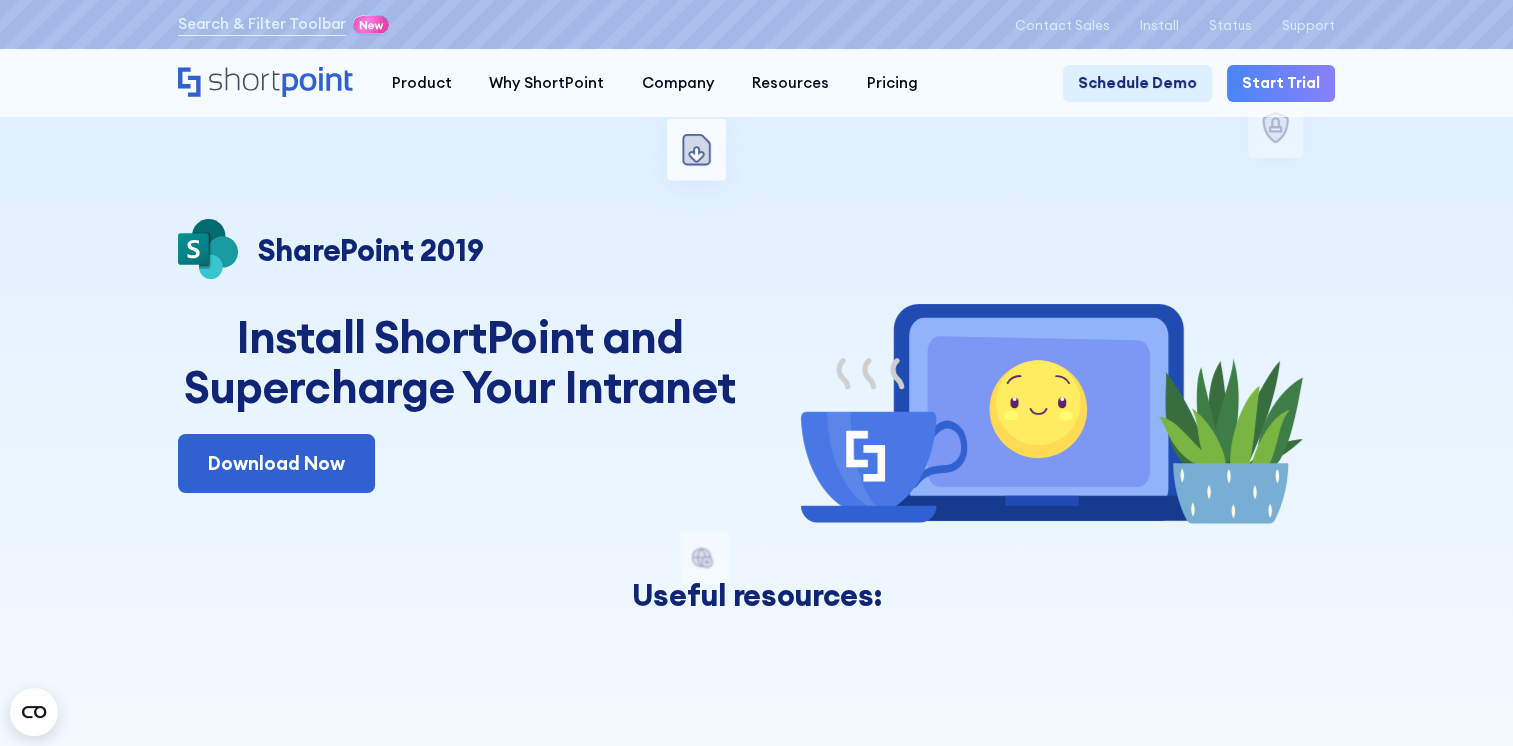 click on "Product works with SharePoint Microsoft Teams SAP Explore
Templates Elements Integrations Features Page Builder Create pages with Live and Grid Modes in real-time. Theme Builder Build any theme directly into your existing environment. Copy & Paste Iterate and expand designs within seconds. Features Connect Leverage all your data and present it in any design.                           Accessibility Make your Intranet compliant with the highest accessibility standards.
Custom Design Service We’ll design and deliver a stunning SharePoint page tailored to you. Why ShortPoint Overview Customer Stories How We Integrate Become a Partner Solutions by Industry Examples of our Integrations Education Healthcare Government Airlines More Examples Company Who we are About Us
Security Careers
Sports
Kevin The Bear
GPTW Great Place To Work Resources Get Started Resources" at bounding box center (854, 84) 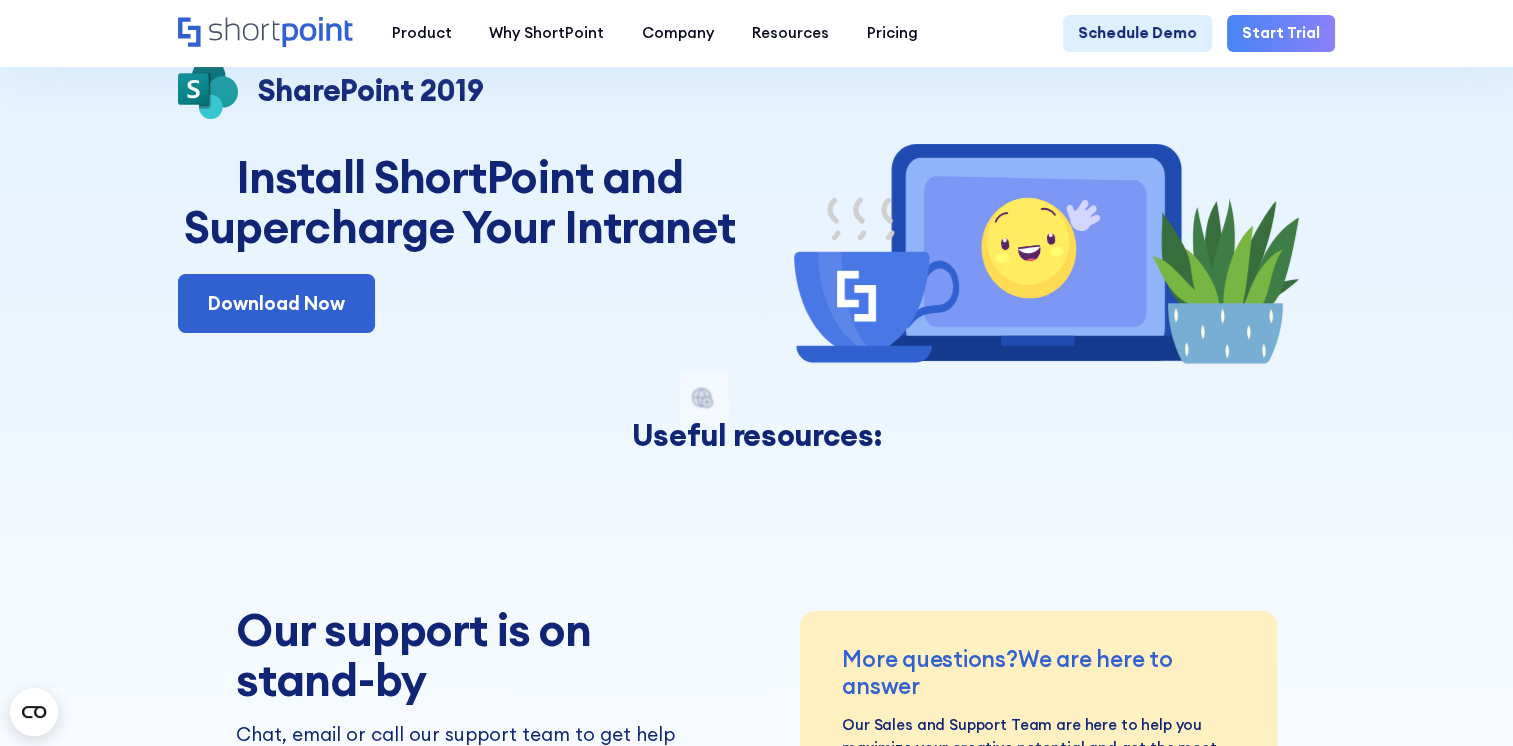 scroll, scrollTop: 300, scrollLeft: 0, axis: vertical 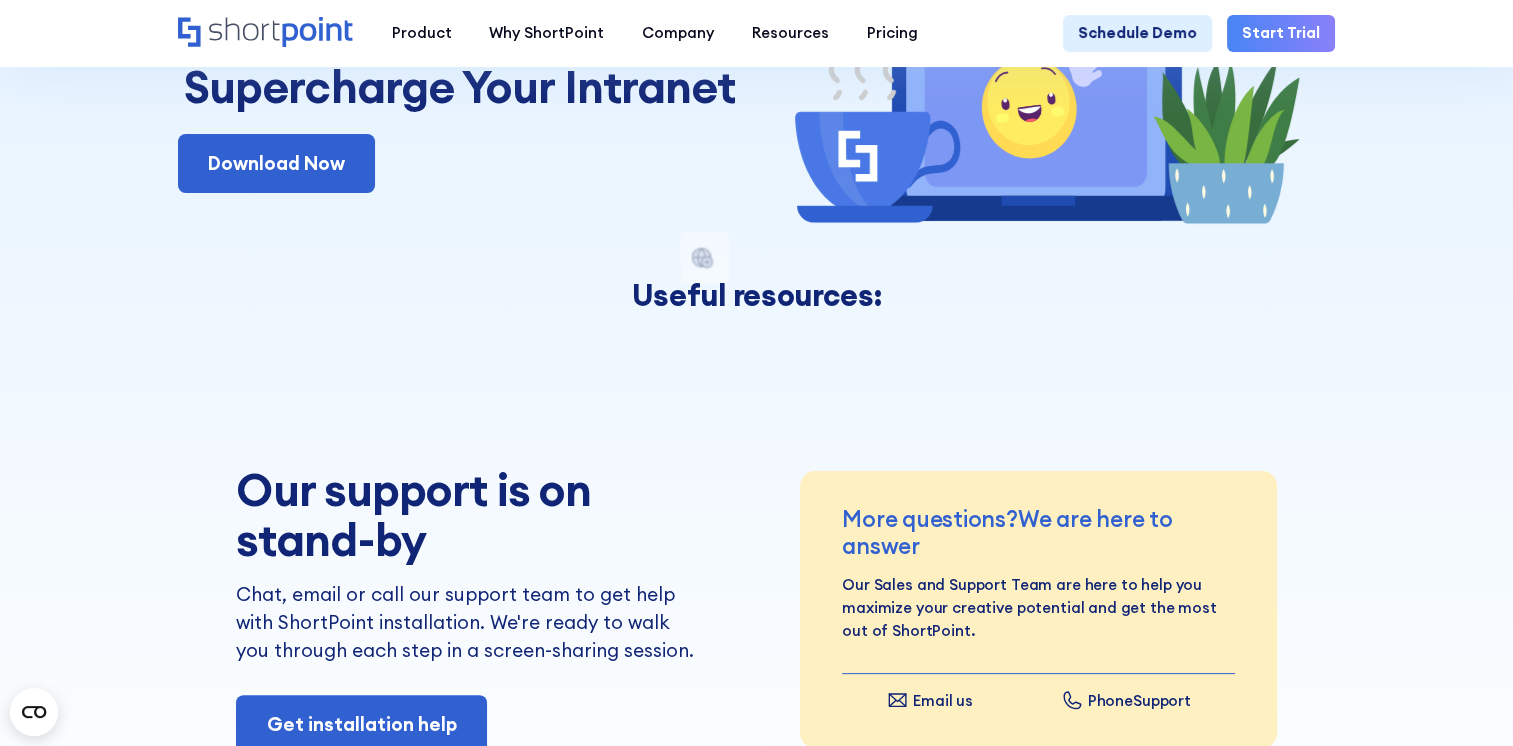 click on "Our support is on stand-by IT department resources Chat, email or call our support team to get help with ShortPoint installation. We're ready to walk you through each step in a screen-sharing session. Need support or didn't find what you were looking for? Talk to a ShortPoint Expert. Get installation help Connect with support Have a feature to suggest ? Submit your request Want your site to be designed by us? Discuss professional services Email us Call Sales More questions?  We are here to answer Our Sales and Support Team are here to help you maximize your creative potential and get the most out of ShortPoint. Chat with us Email us Phone  Support us" at bounding box center [756, 609] 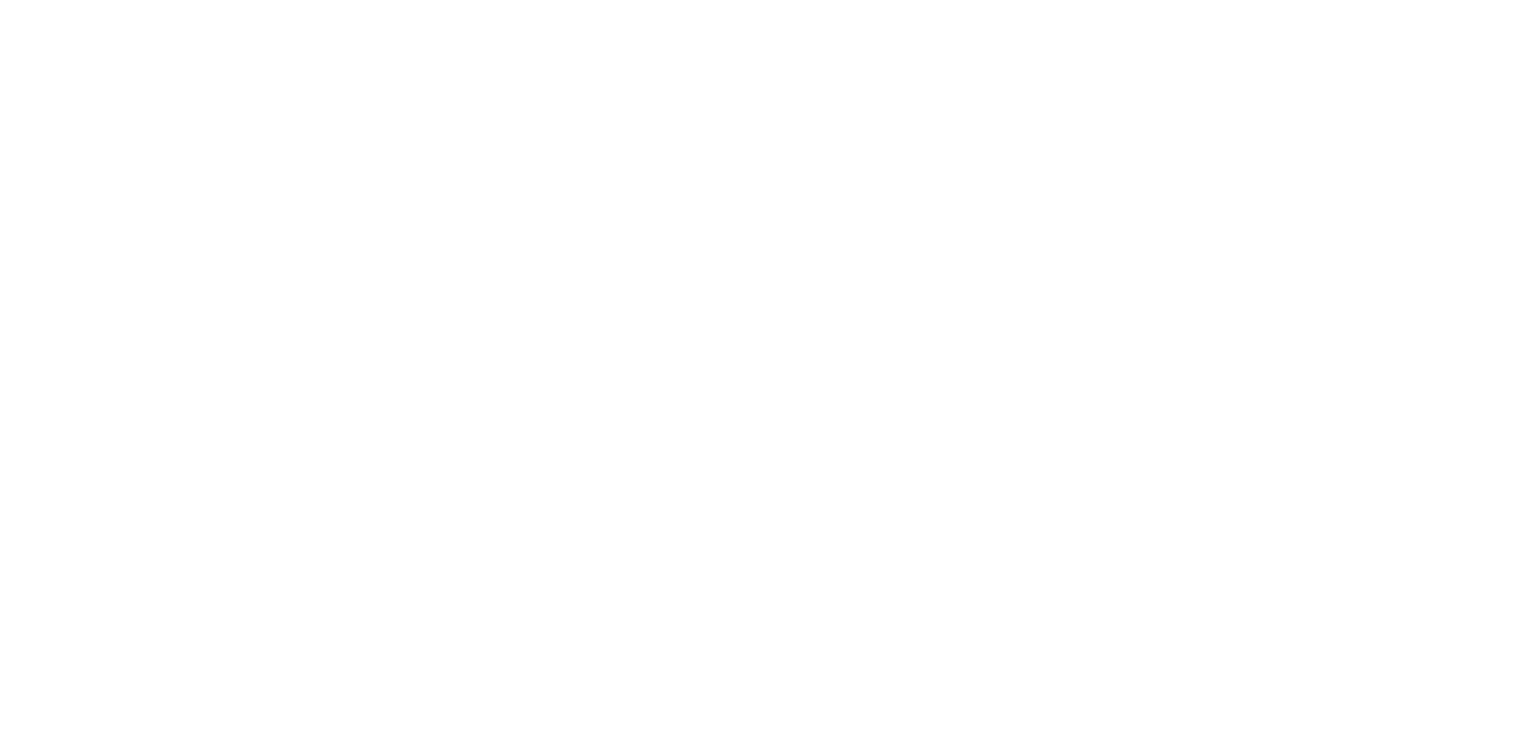 scroll, scrollTop: 0, scrollLeft: 0, axis: both 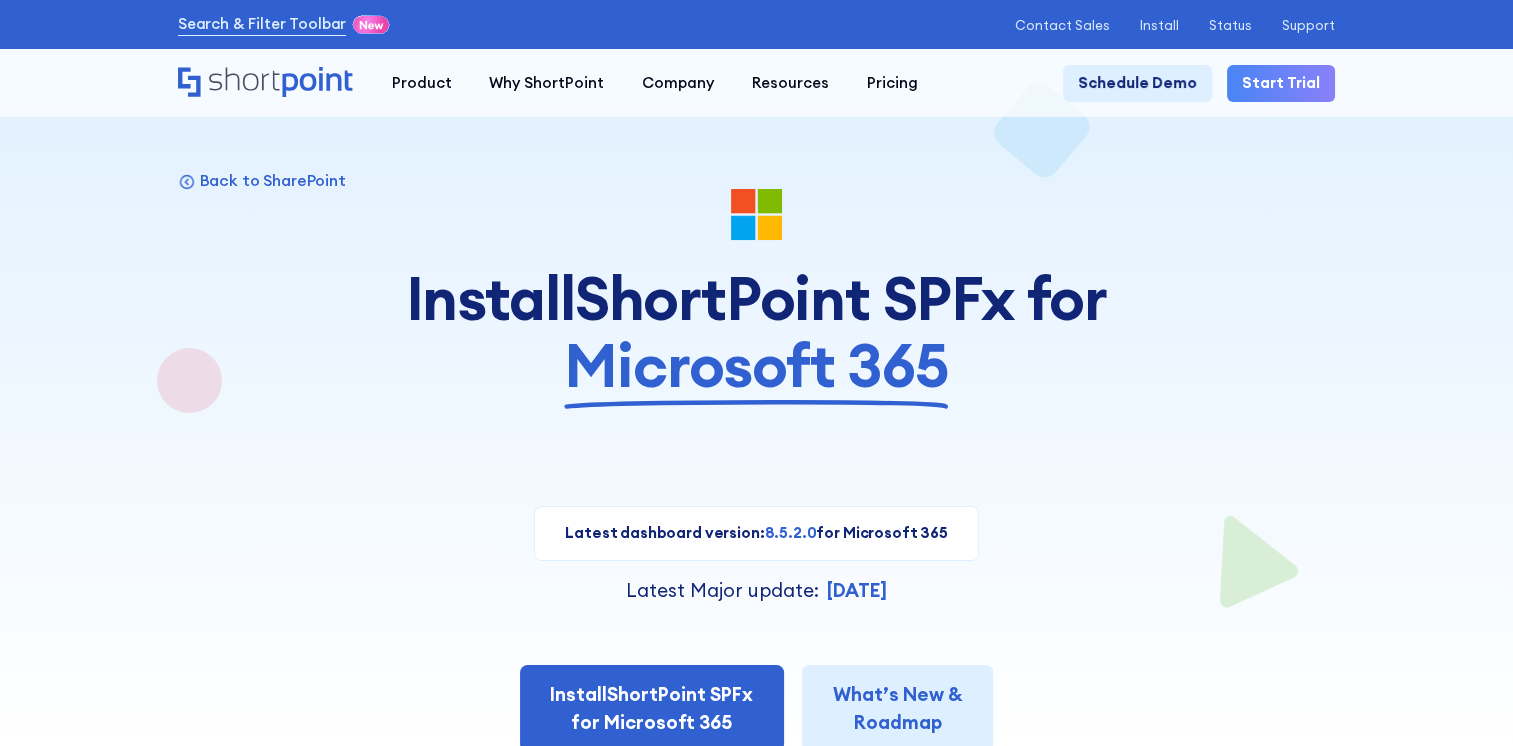click on "Back to SharePoint Install  ShortPoint SPFx for
Microsoft 365
Latest dashboard version:  8.5.2.0  for Microsoft 365 Current version:  7.5.5.7  for Microsoft 365  Latest Major update: Oct 14, 2024 Latest Beta update: January 4, 2023 Install  ShortPoint SPFx for Microsoft 365 What’s New & Roadmap 💡    Why package and dashboard versions are different? Current version:  7.5.5.7  for Microsoft 365" at bounding box center [756, 518] 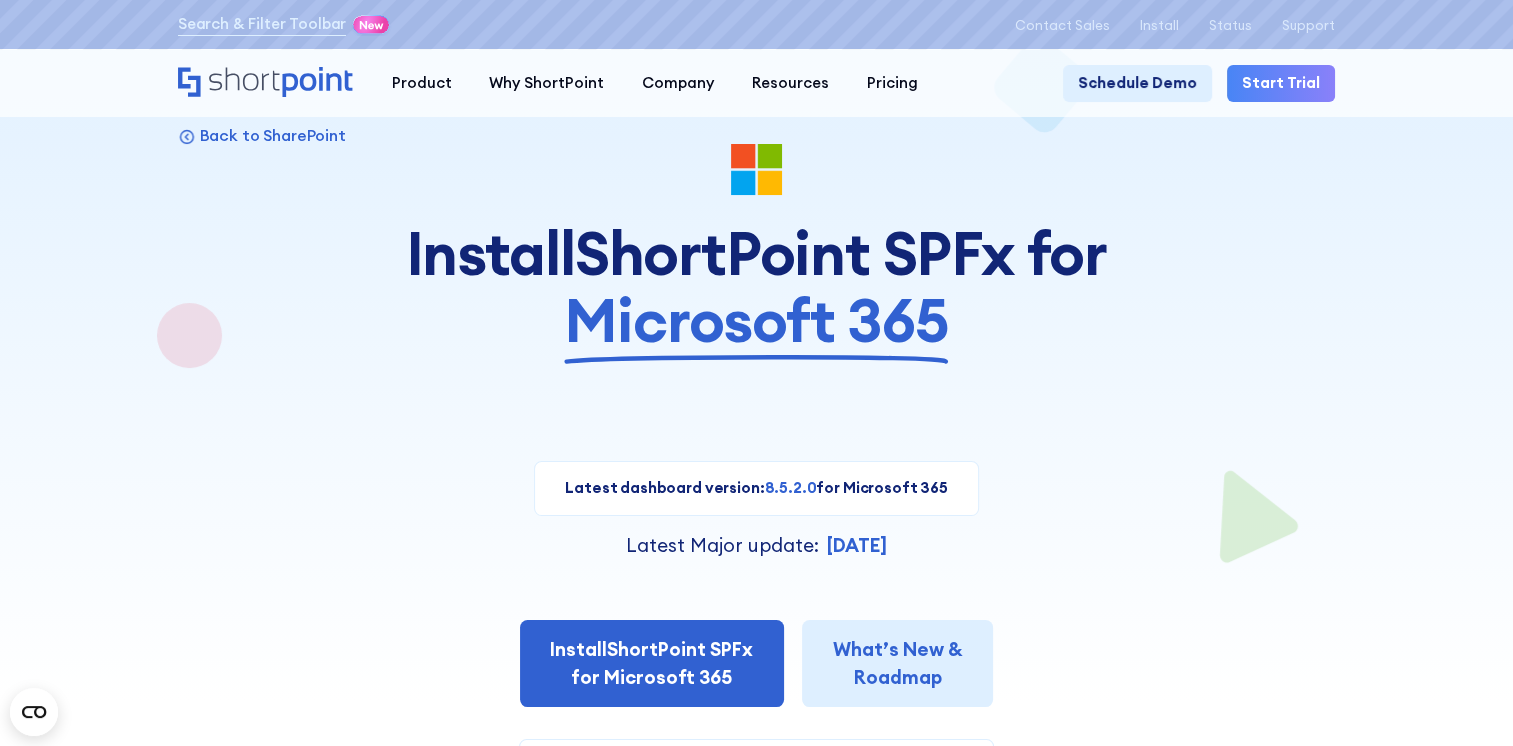 scroll, scrollTop: 0, scrollLeft: 0, axis: both 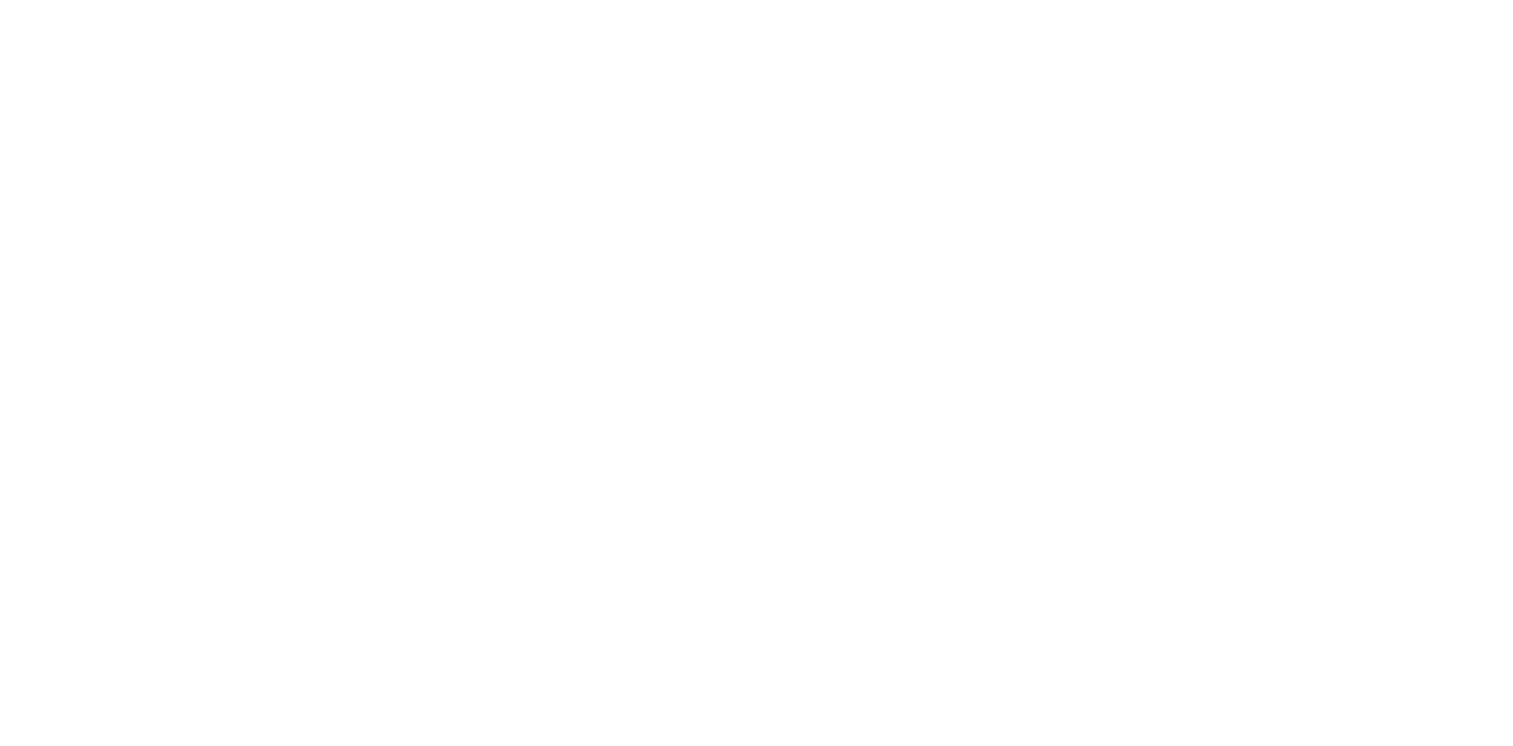 drag, startPoint x: 1033, startPoint y: 6, endPoint x: 719, endPoint y: 113, distance: 331.73032 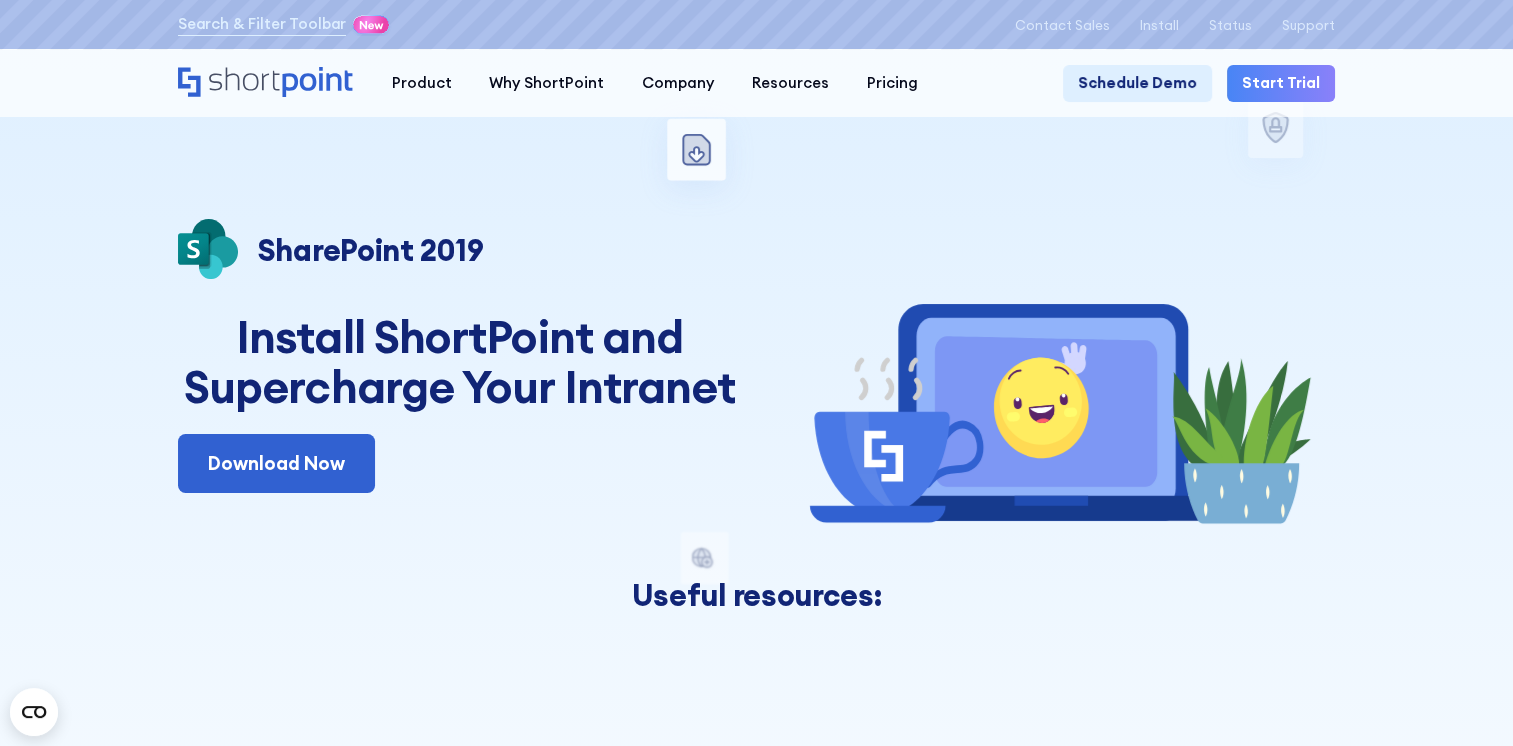 type 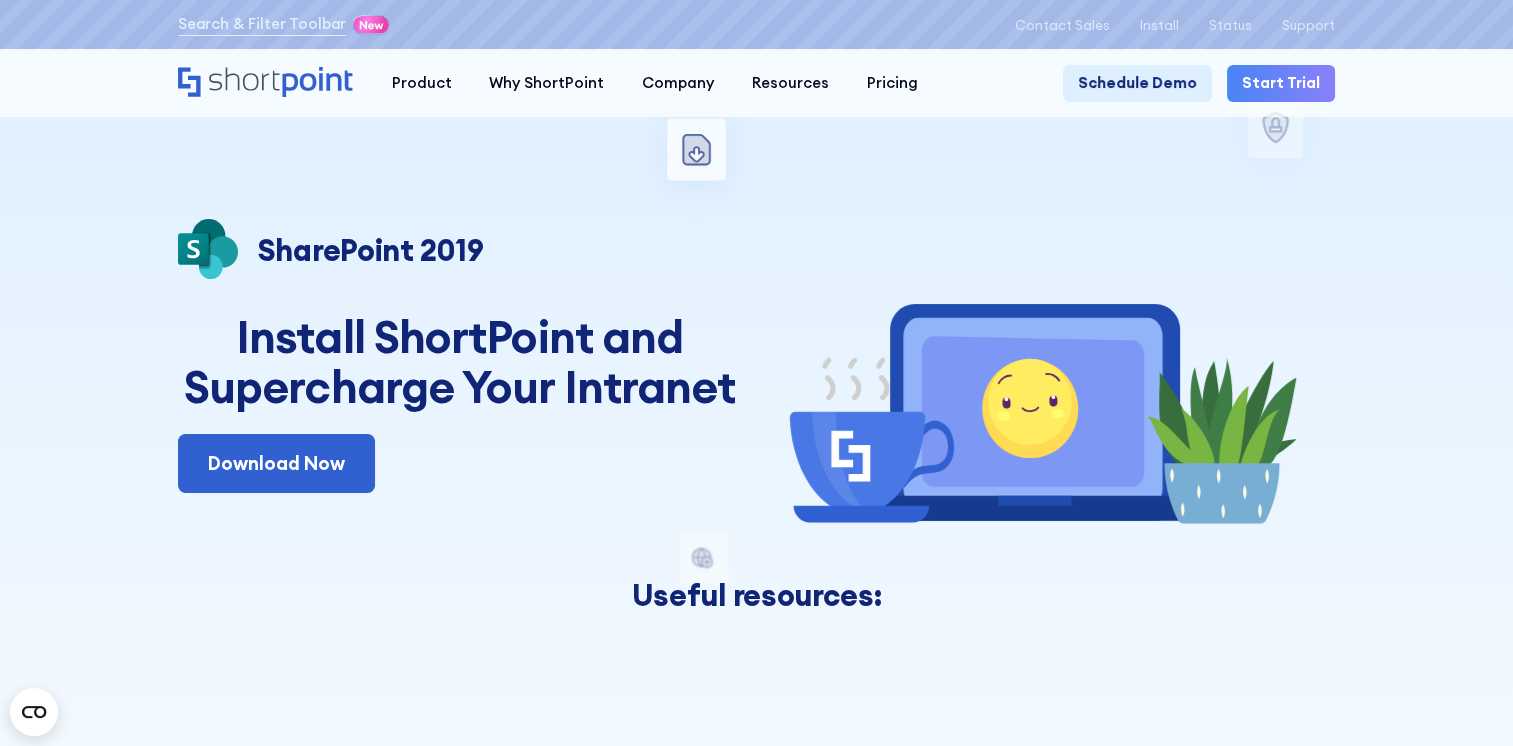 click on "3" at bounding box center (687, 1607) 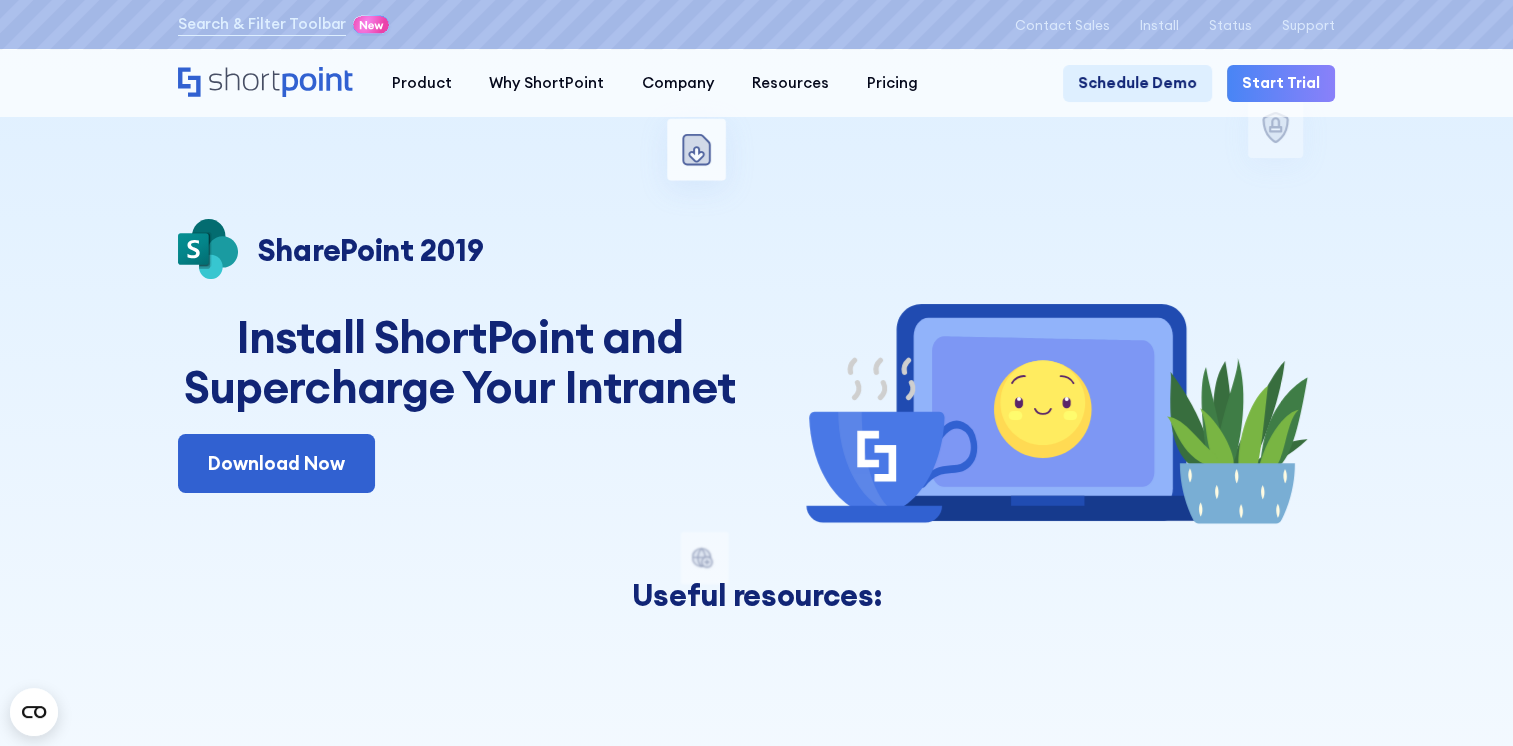 click on "3" at bounding box center (687, 1607) 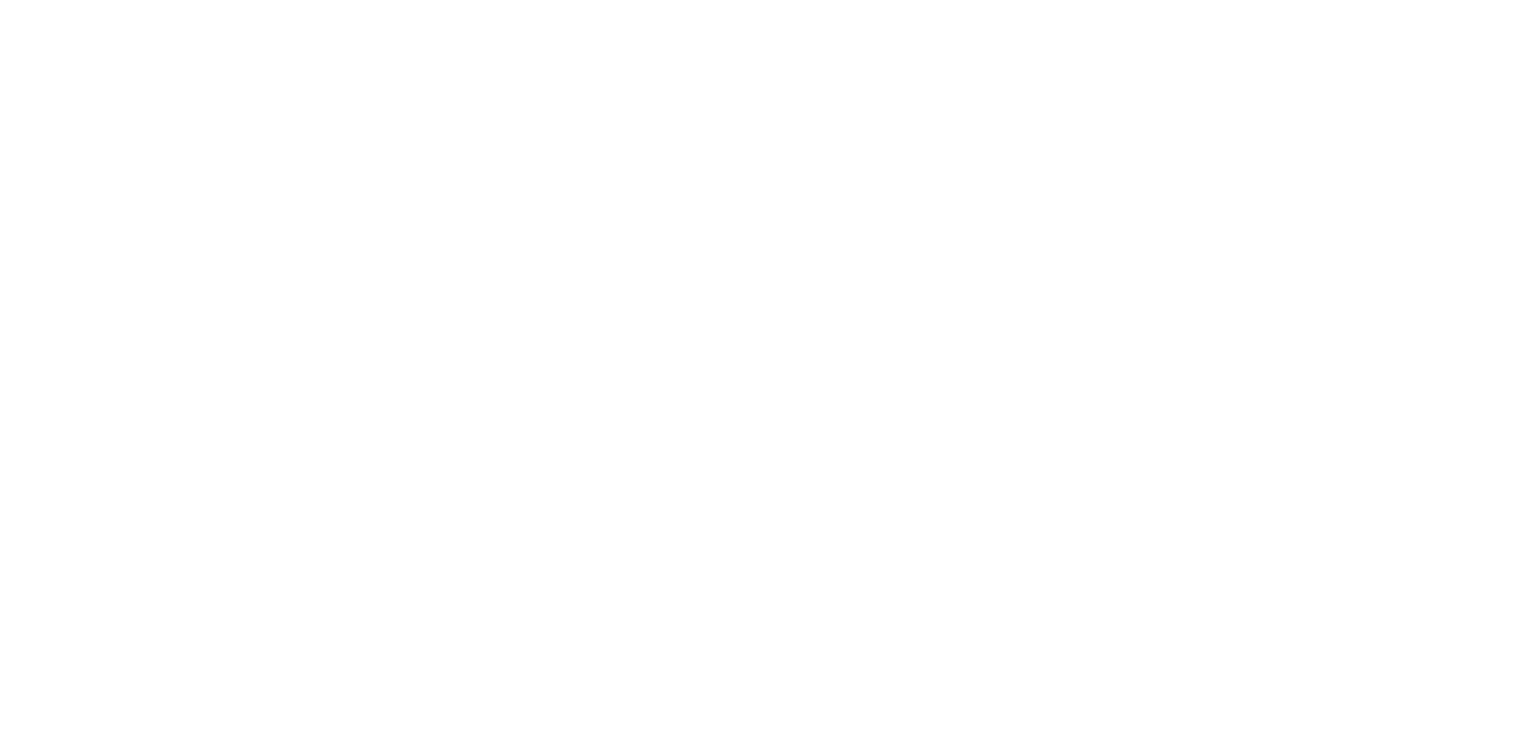 scroll, scrollTop: 0, scrollLeft: 0, axis: both 